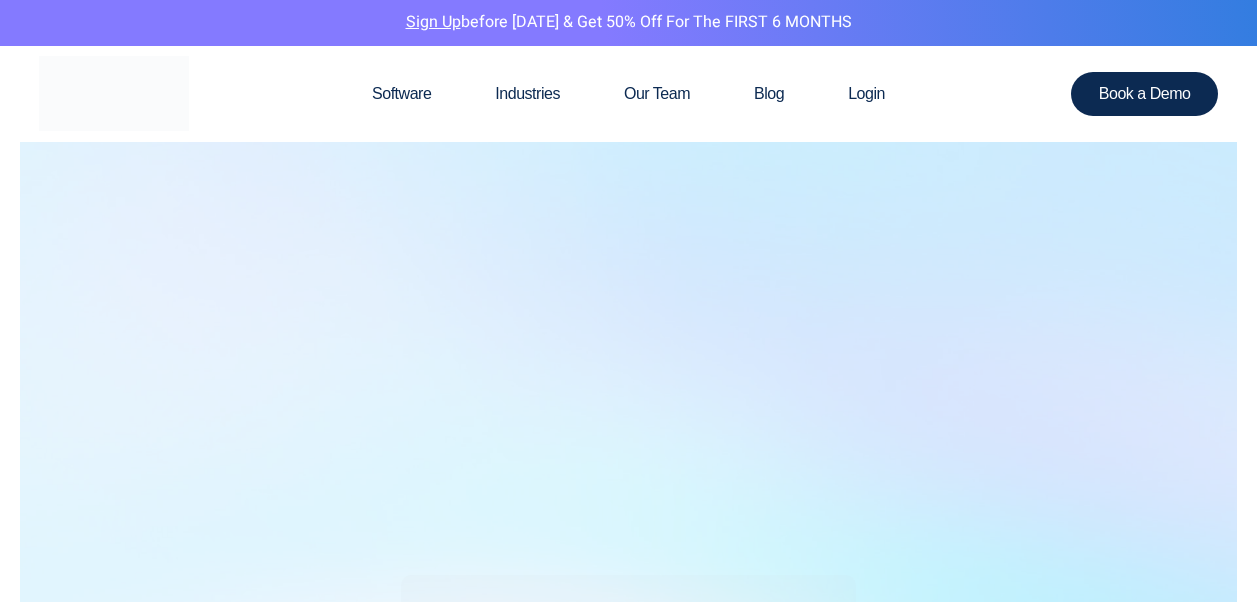 scroll, scrollTop: 0, scrollLeft: 0, axis: both 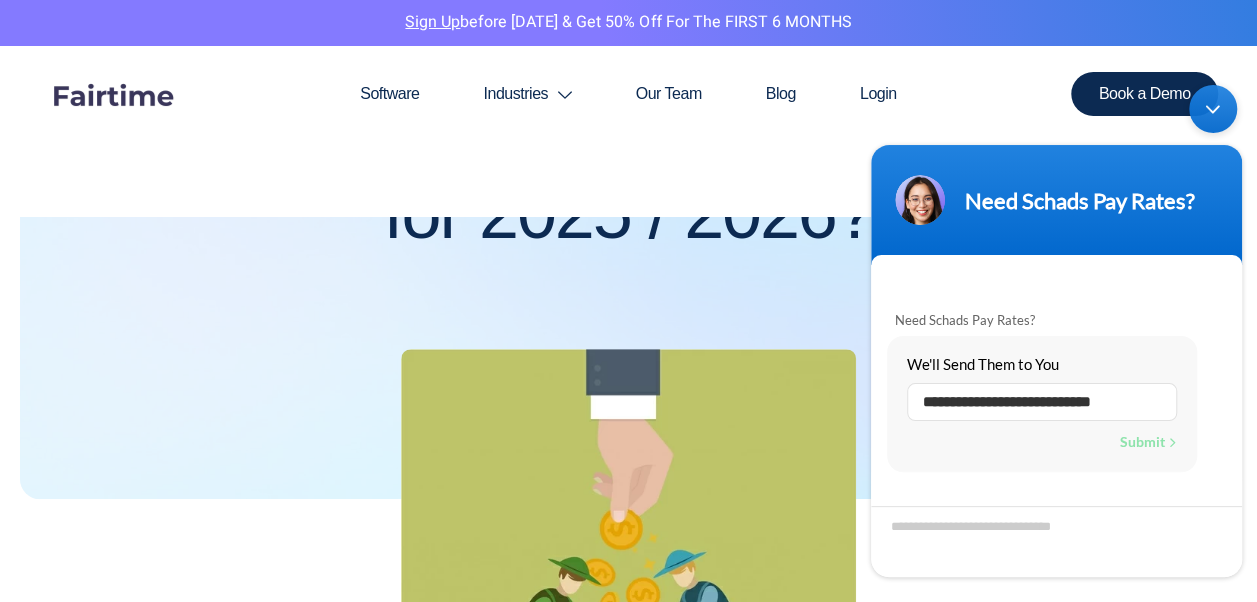 click at bounding box center (1213, 109) 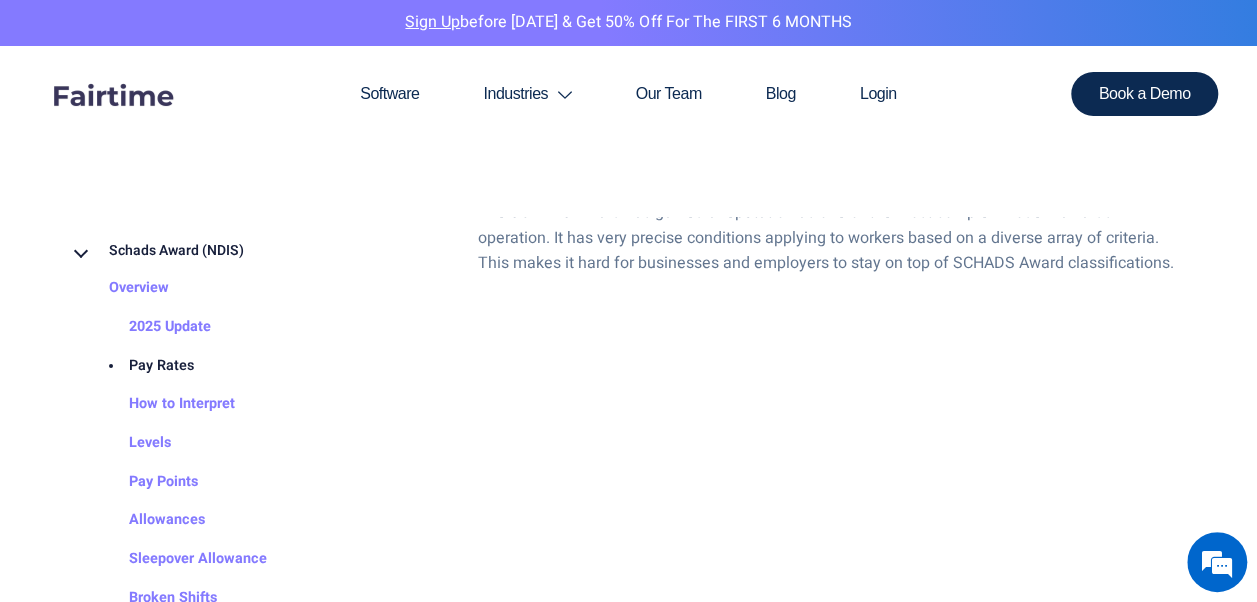 scroll, scrollTop: 1100, scrollLeft: 0, axis: vertical 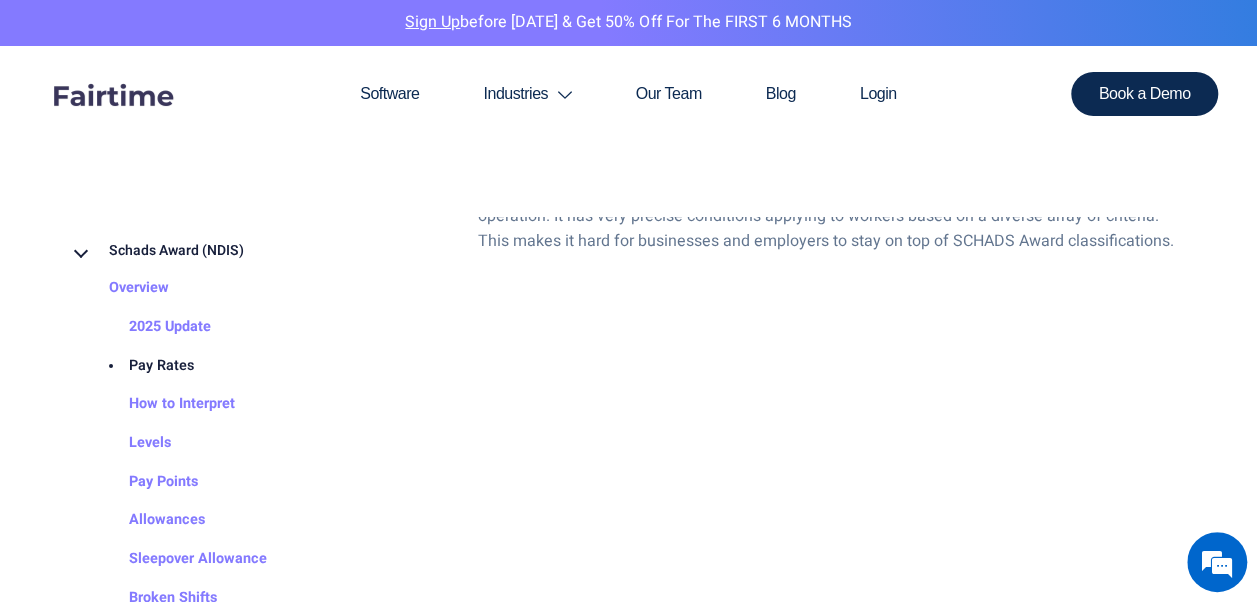 click on "Pay Rates" at bounding box center [141, 366] 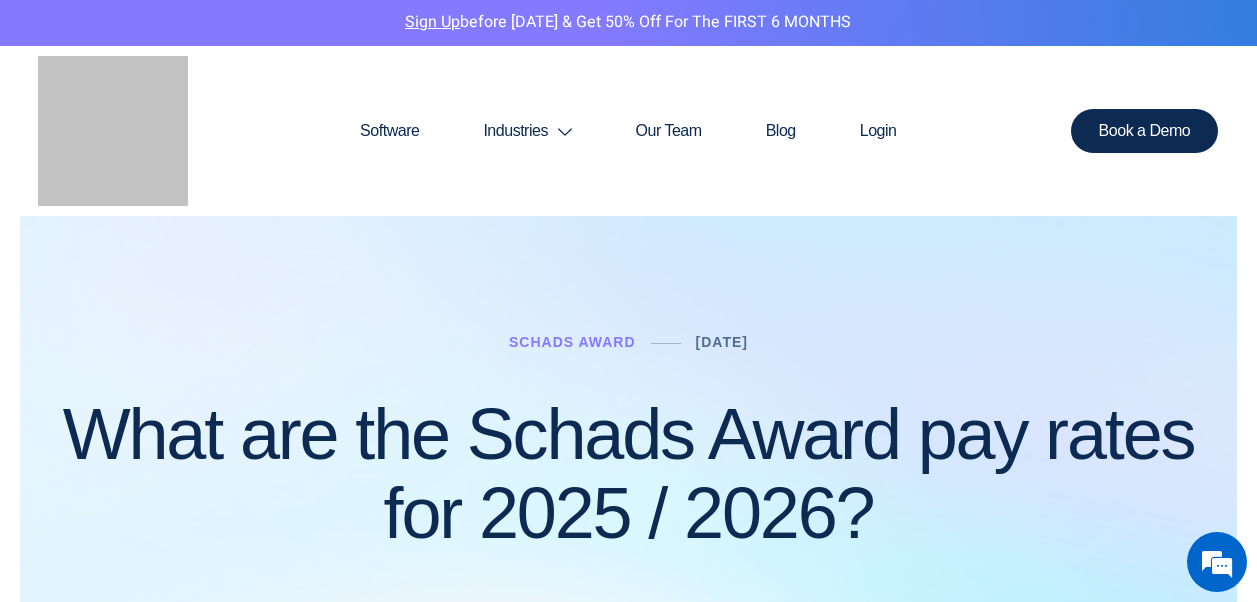 scroll, scrollTop: 0, scrollLeft: 0, axis: both 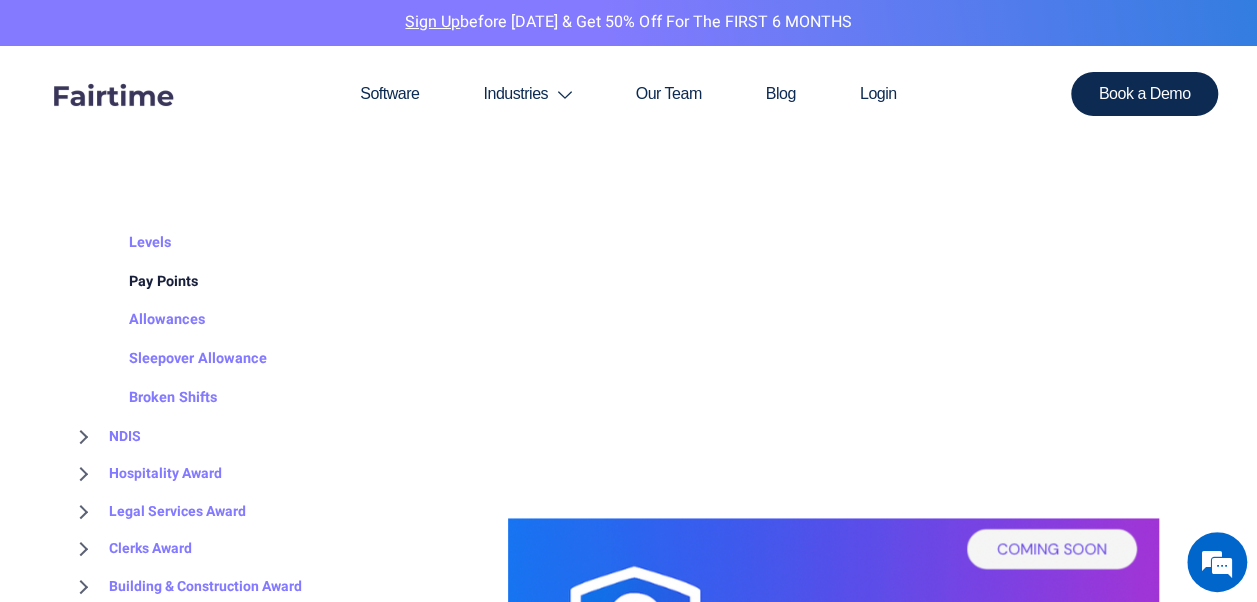 click on "Pay Points" at bounding box center [143, 282] 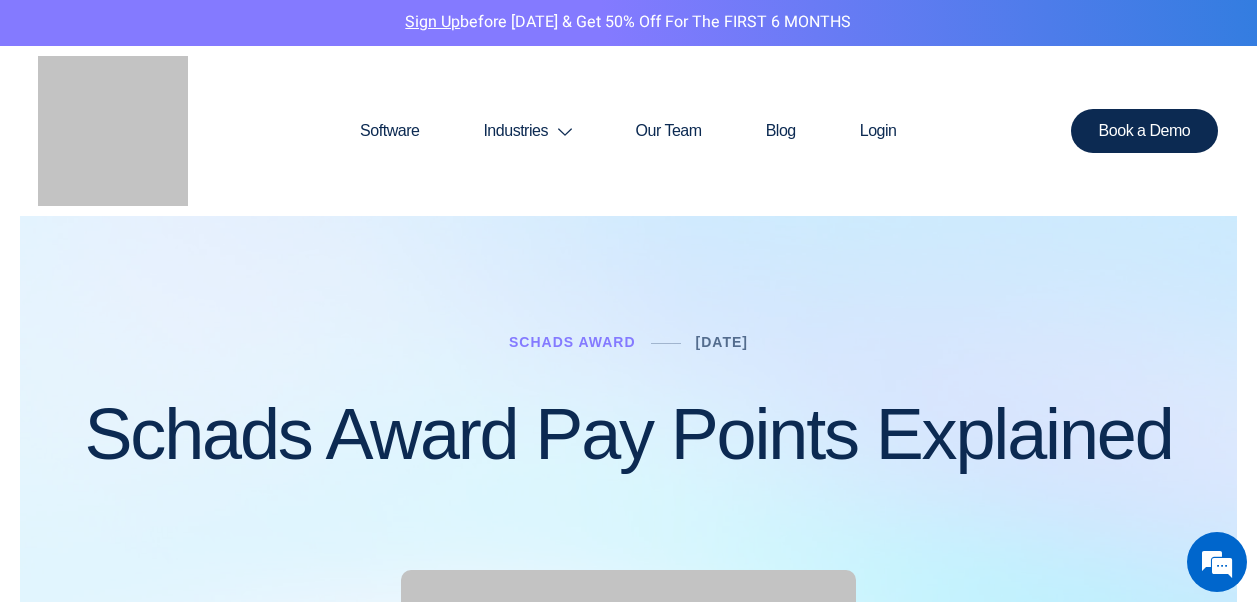 scroll, scrollTop: 0, scrollLeft: 0, axis: both 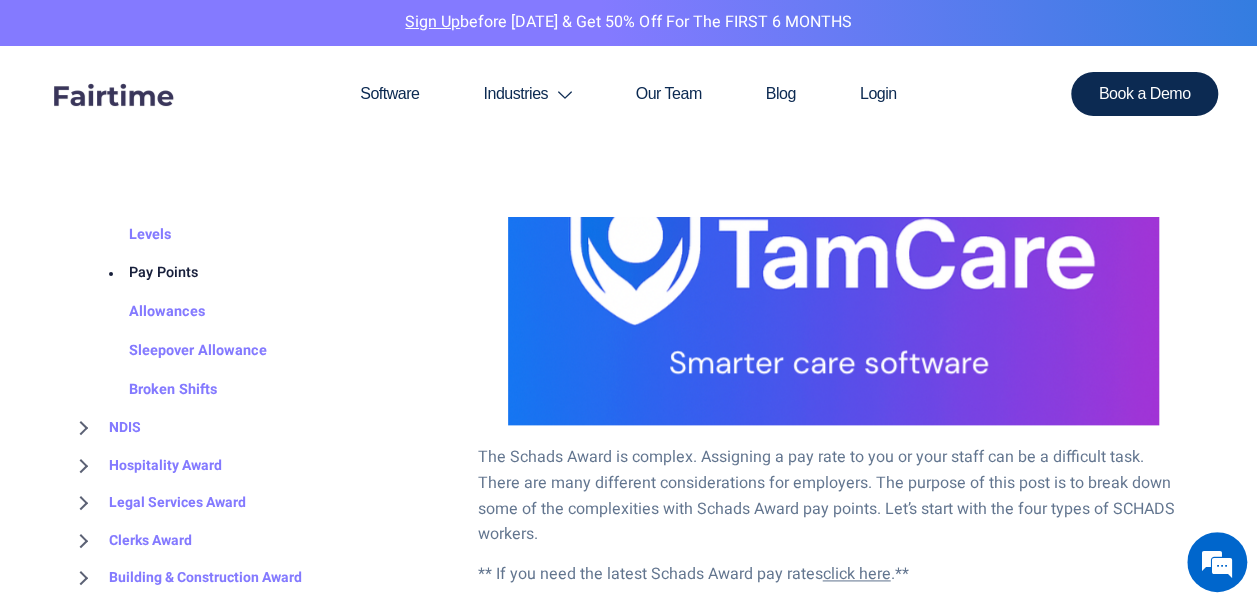 click on "click here" at bounding box center (857, 574) 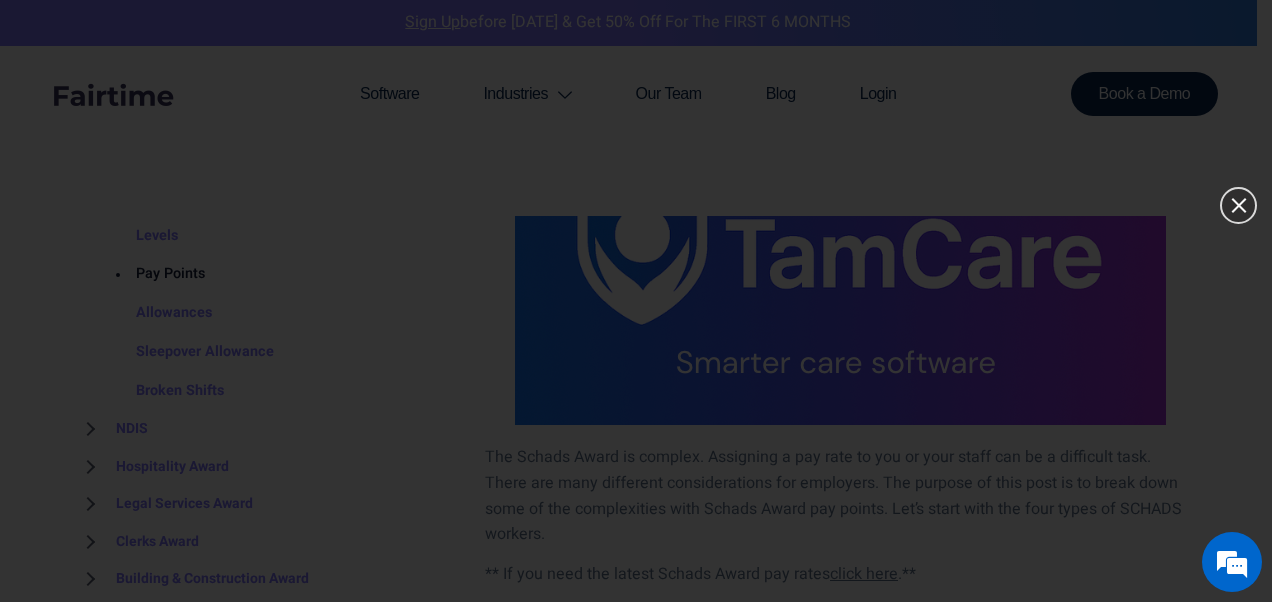 click at bounding box center [1238, 205] 